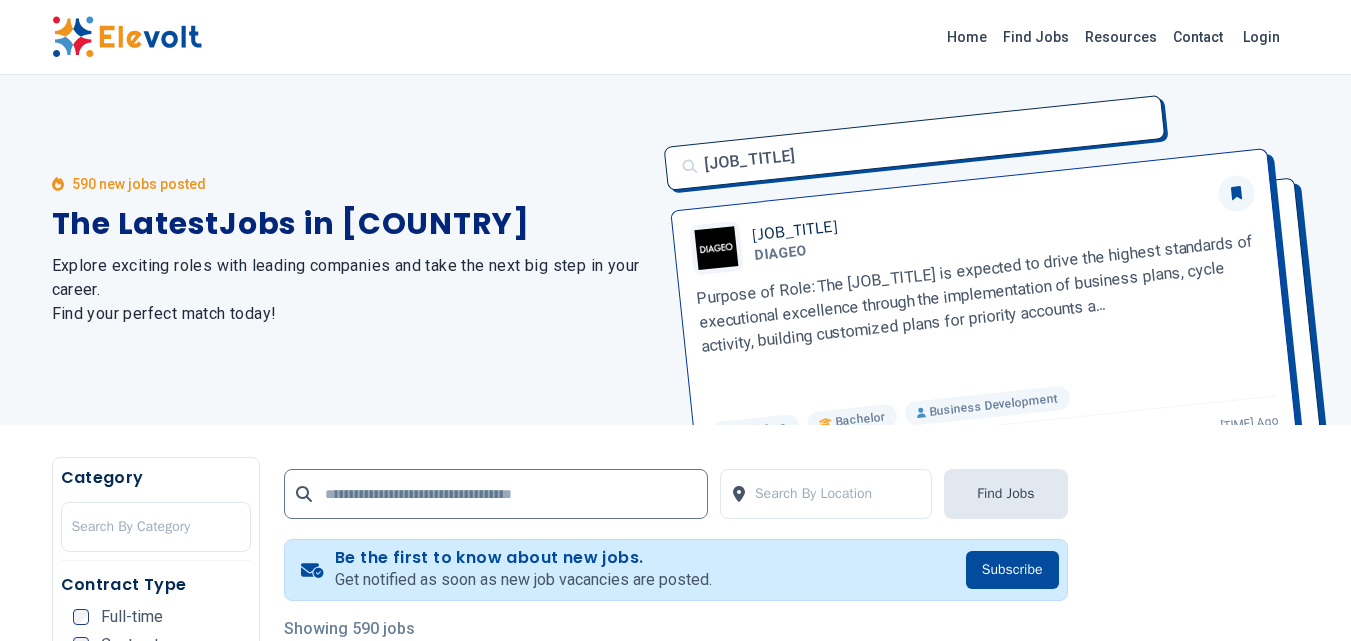 scroll, scrollTop: 300, scrollLeft: 0, axis: vertical 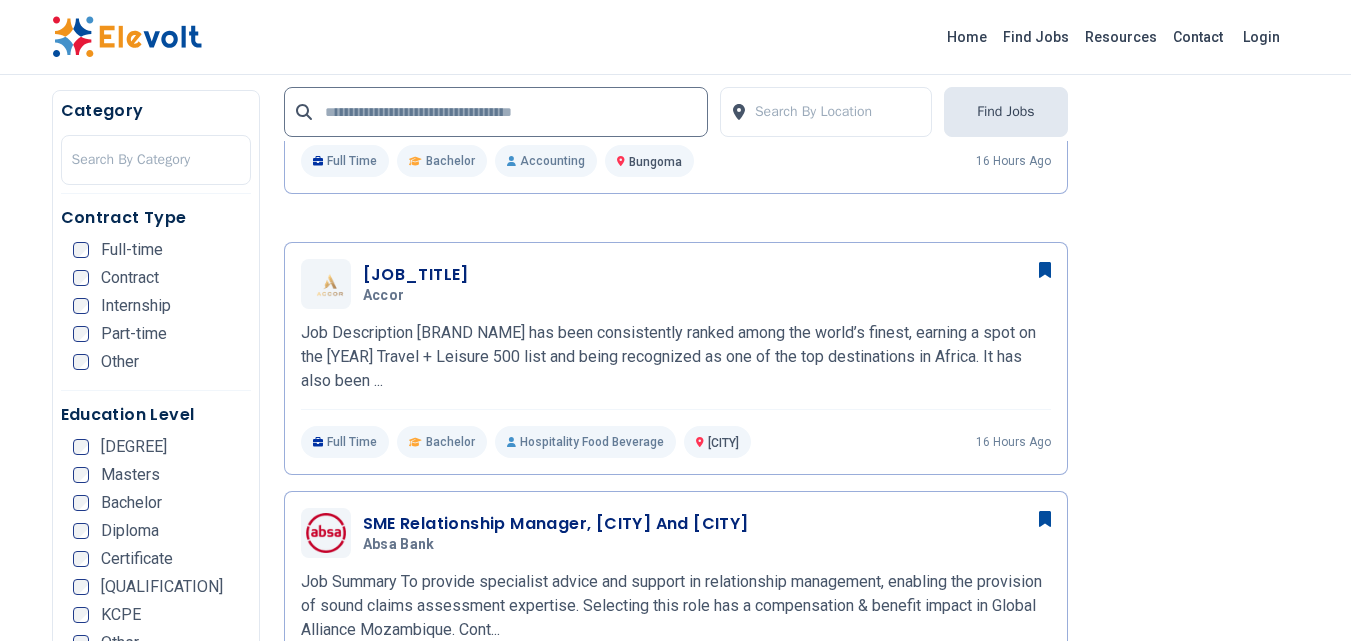 click on "Job Description
[BRAND NAME] has been consistently ranked among the world’s finest, earning a spot on the [YEAR] Travel + Leisure 500 list and being recognized as one of the top destinations in Africa. It has also been ..." at bounding box center [676, 357] 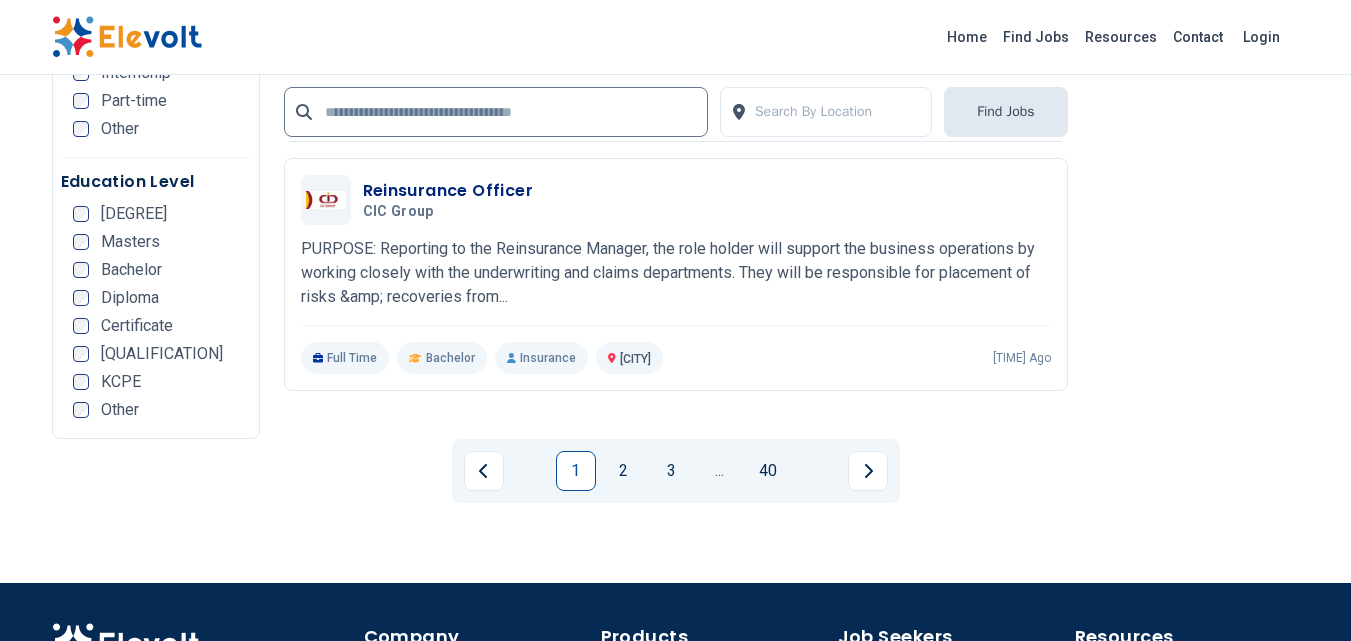 scroll, scrollTop: 4500, scrollLeft: 0, axis: vertical 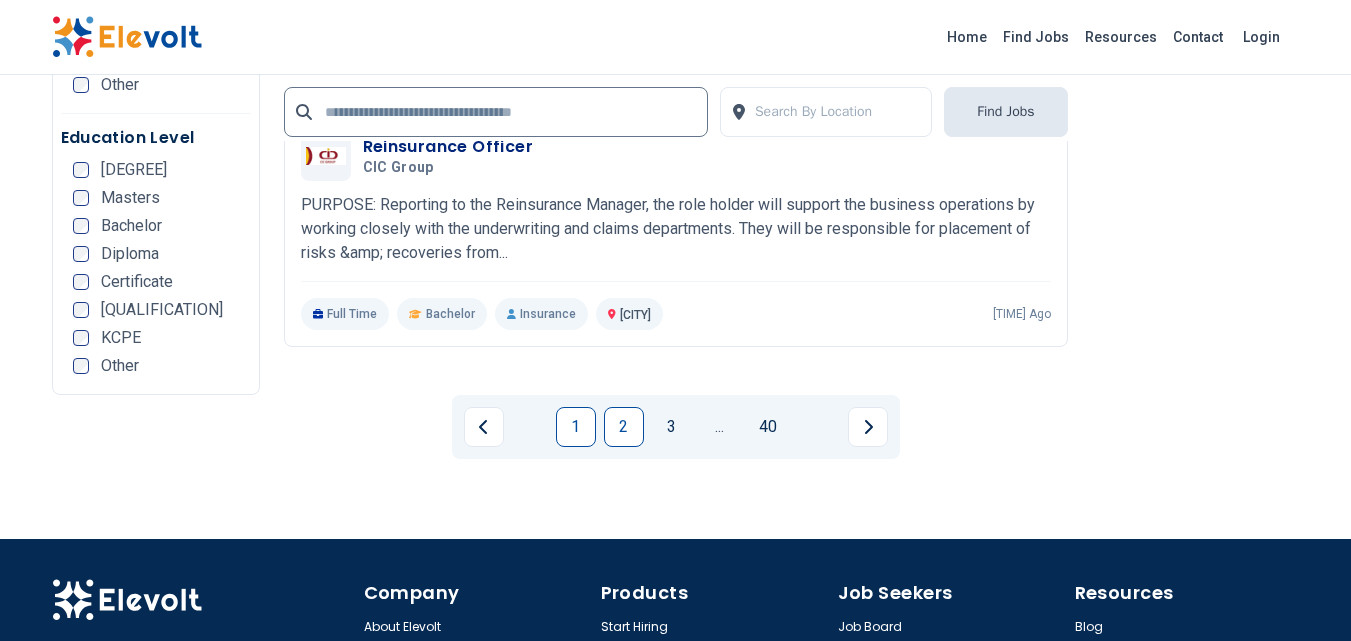 click on "2" at bounding box center [624, 427] 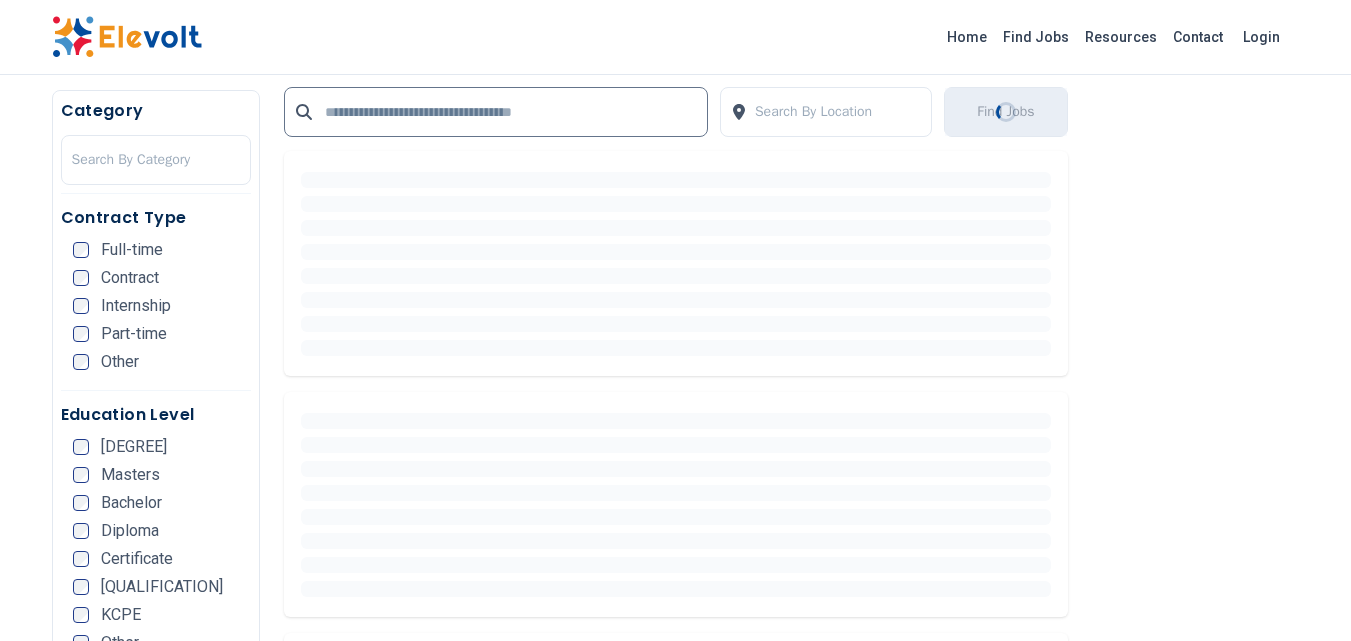 scroll, scrollTop: 500, scrollLeft: 0, axis: vertical 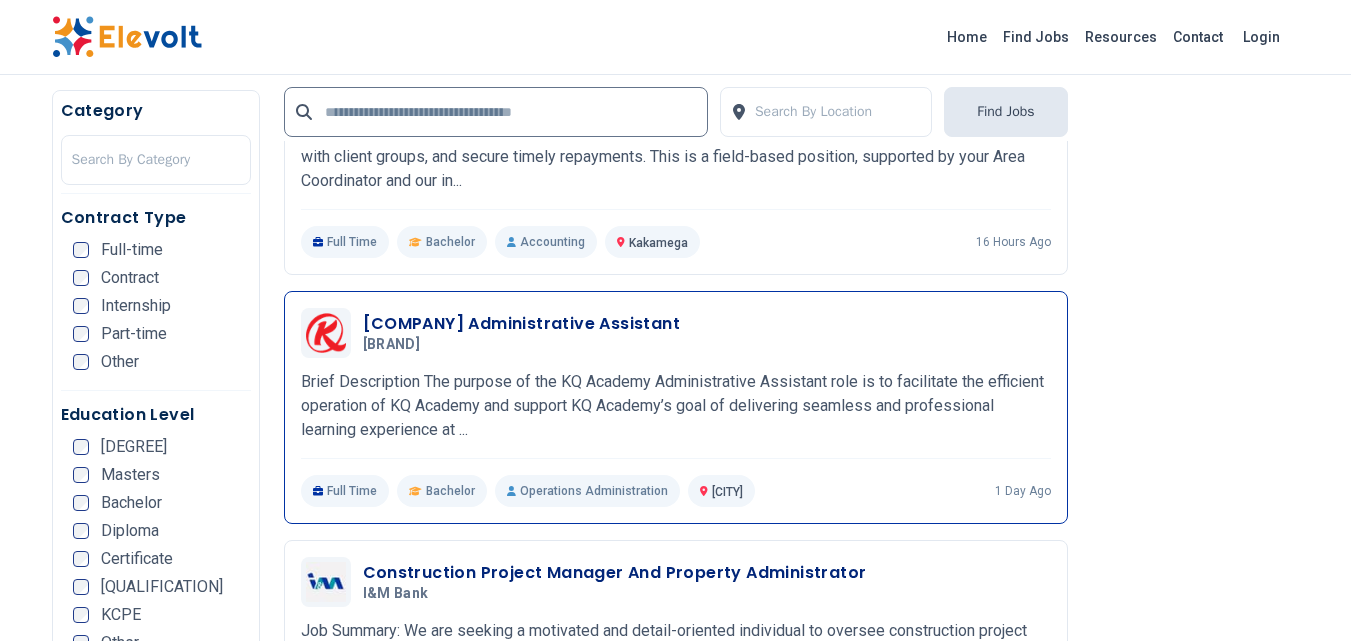 click on "Brief Description
The purpose of the KQ Academy Administrative Assistant role is to facilitate the efficient operation of KQ Academy and support KQ Academy’s goal of delivering seamless and professional learning experience at ..." at bounding box center [676, 406] 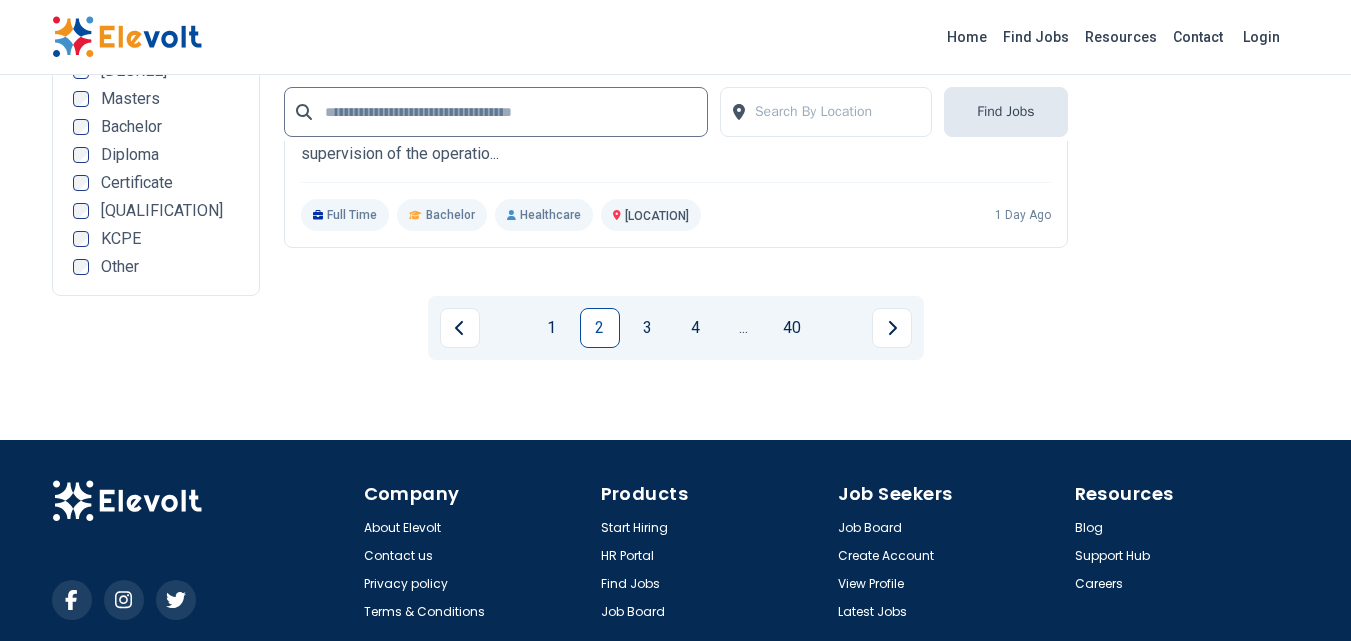 scroll, scrollTop: 4600, scrollLeft: 0, axis: vertical 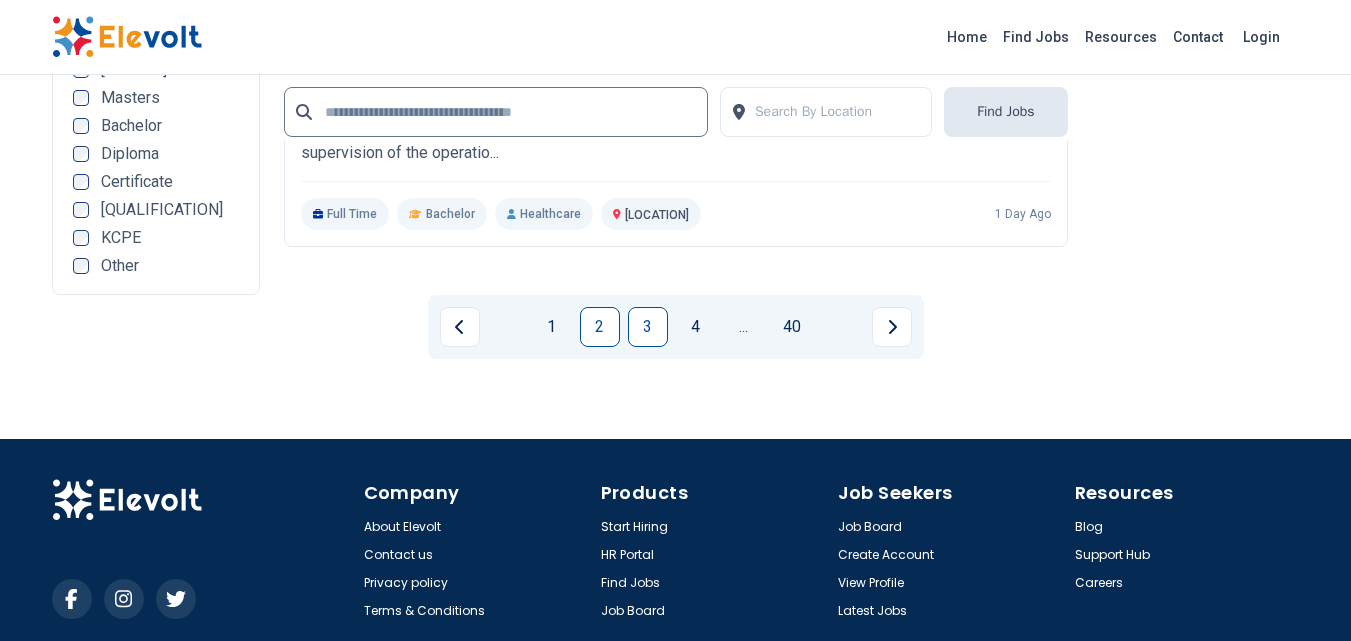 click on "3" at bounding box center (648, 327) 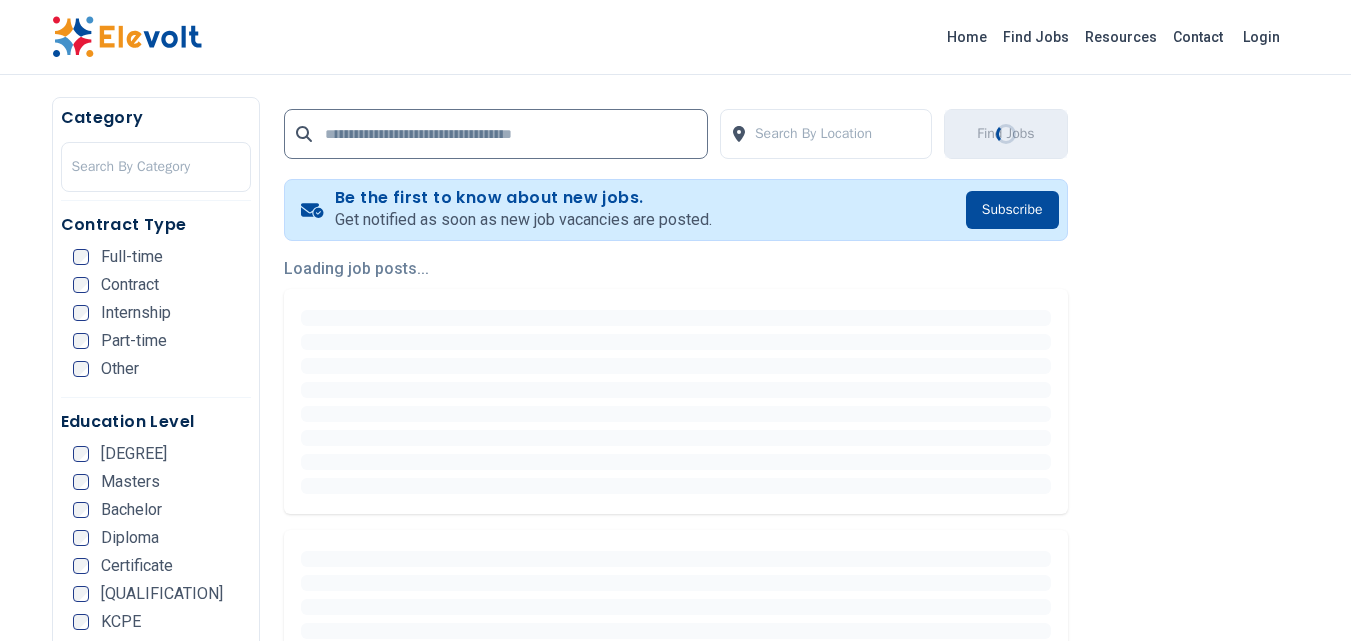 scroll, scrollTop: 400, scrollLeft: 0, axis: vertical 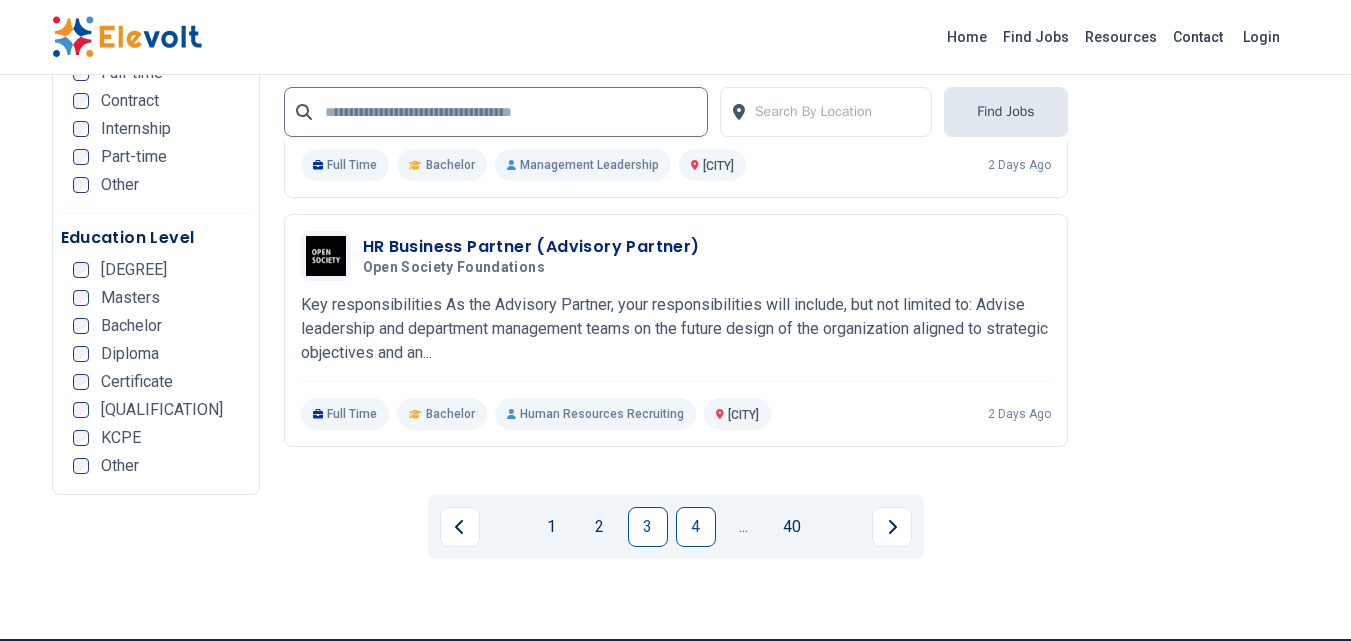 click on "4" at bounding box center [696, 527] 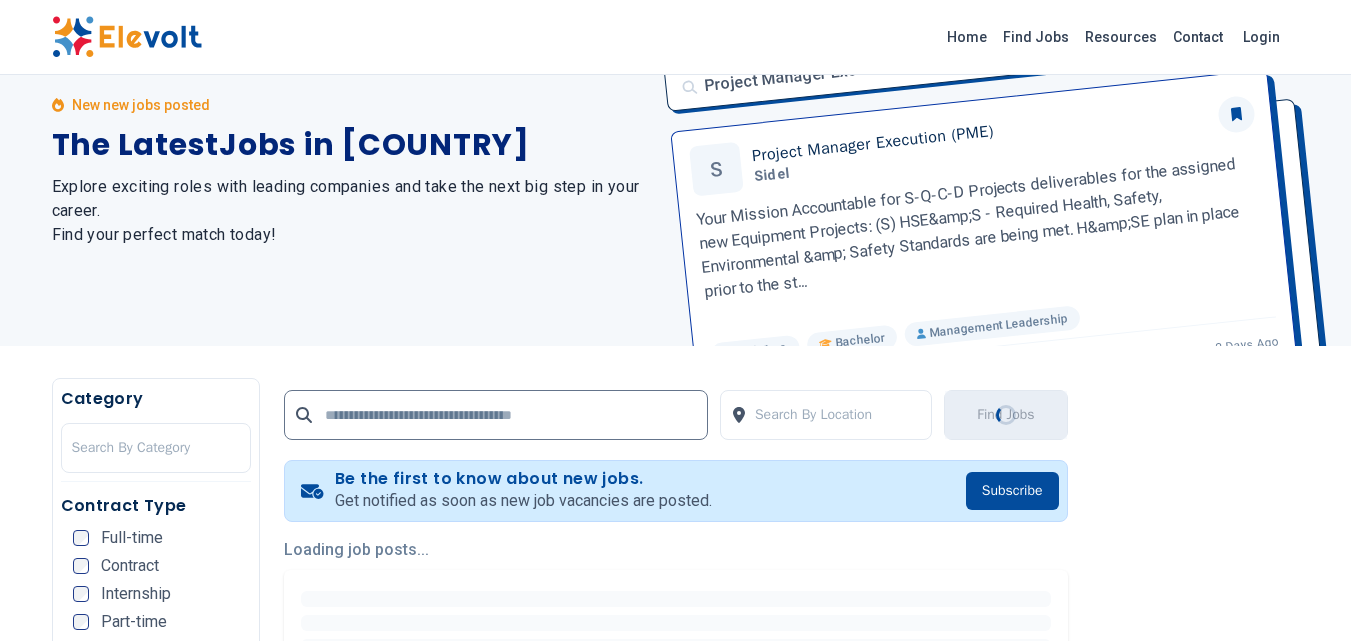 scroll, scrollTop: 300, scrollLeft: 0, axis: vertical 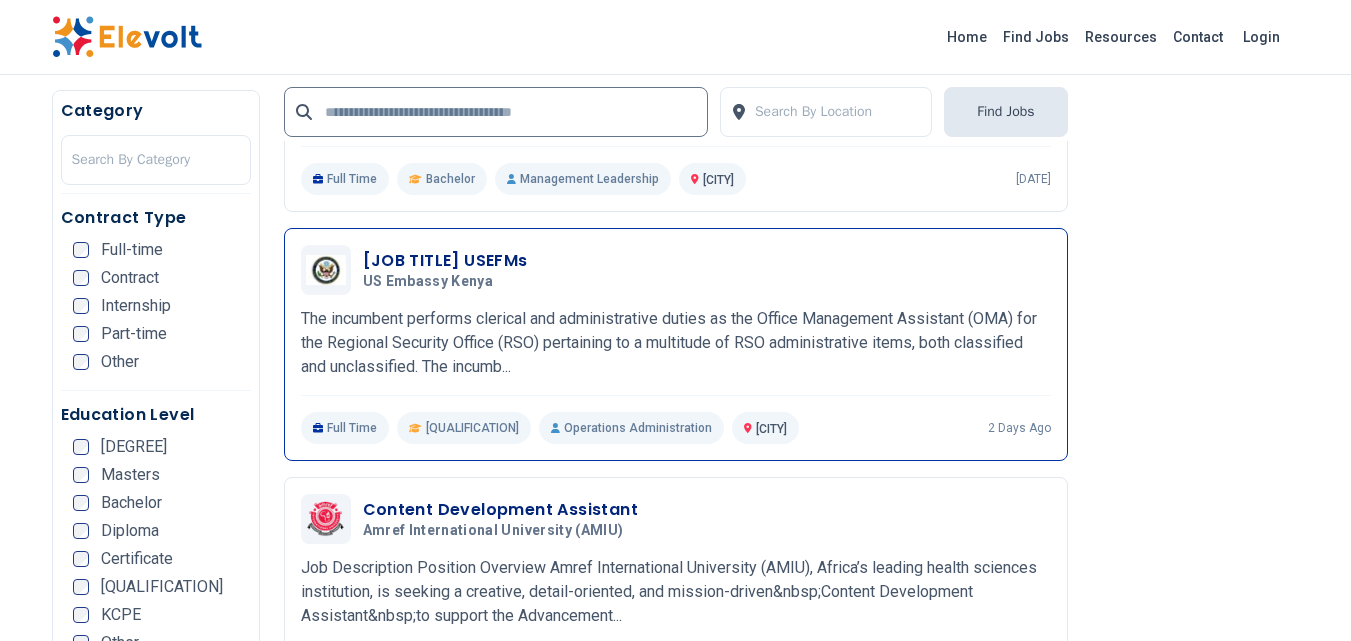 click on "The incumbent performs clerical and administrative duties as the Office Management Assistant (OMA) for the Regional Security Office (RSO) pertaining to a multitude of RSO administrative items, both classified and unclassified. The incumb..." at bounding box center (676, 343) 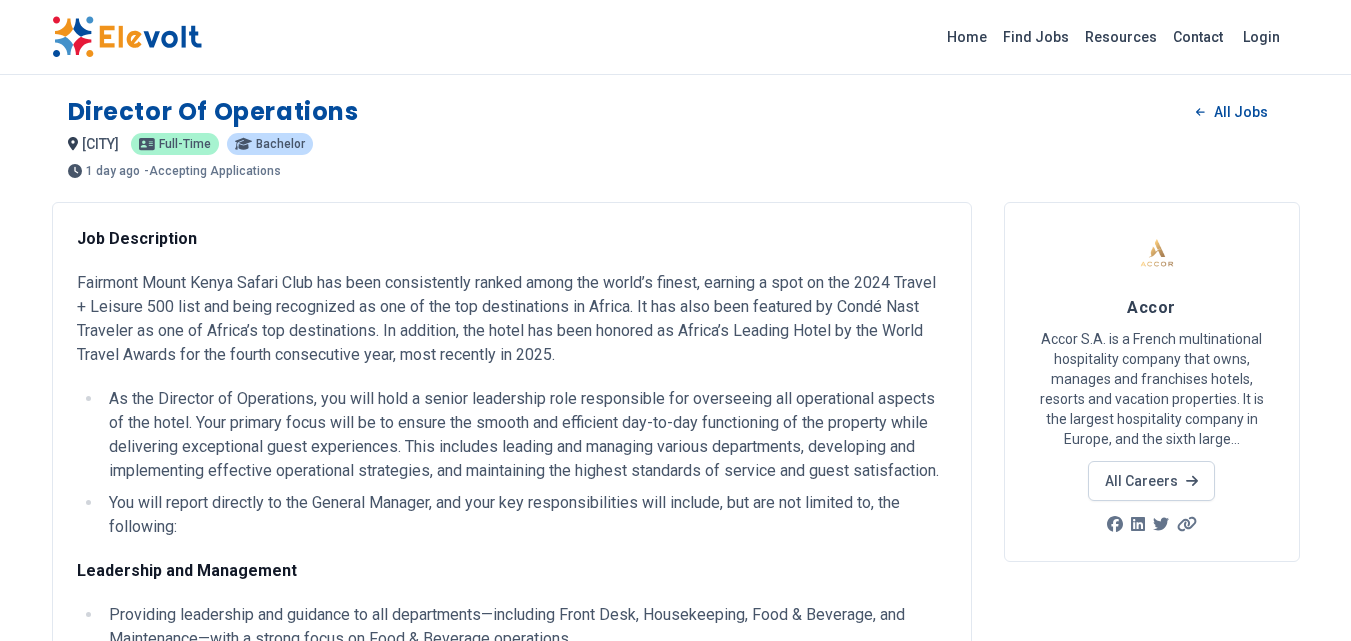 scroll, scrollTop: 126, scrollLeft: 0, axis: vertical 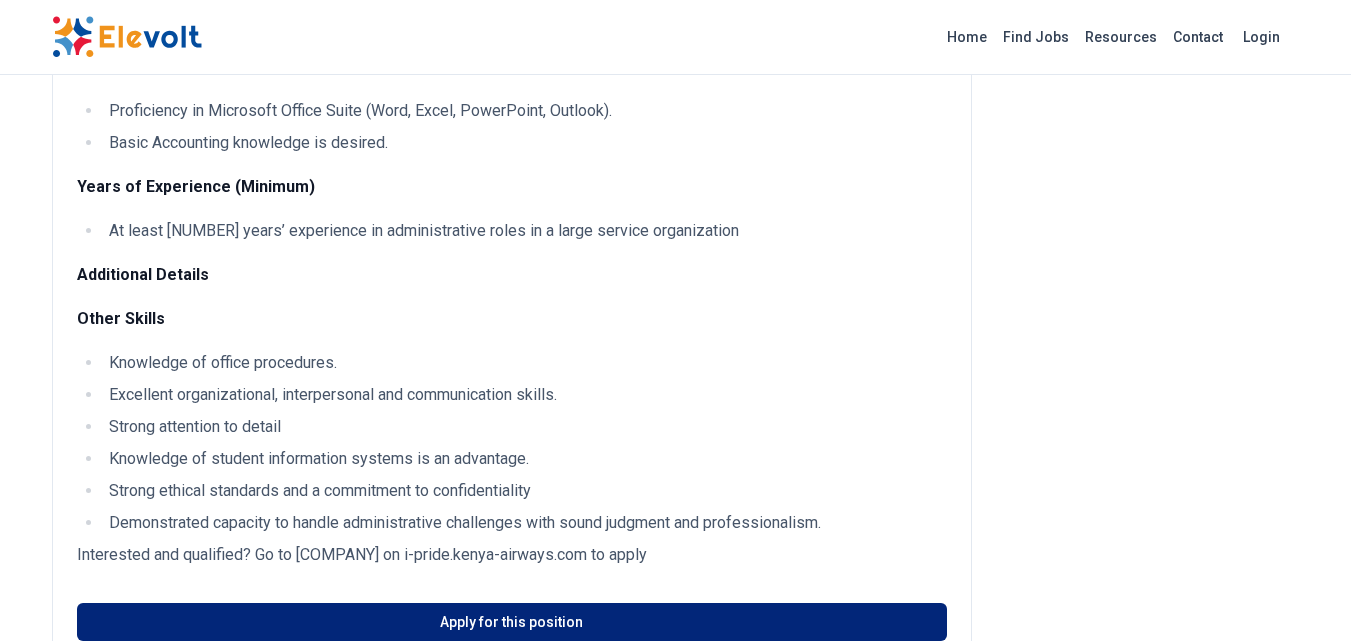 click on "Apply for this position" at bounding box center [512, 622] 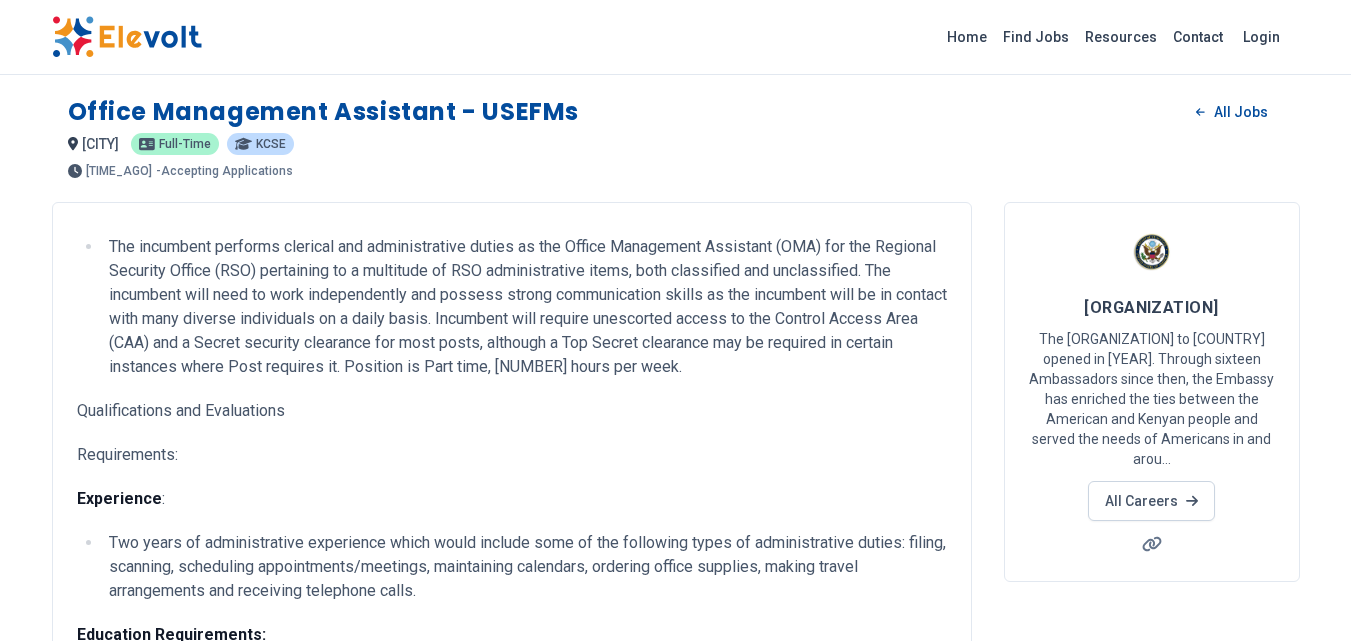 scroll, scrollTop: 88, scrollLeft: 0, axis: vertical 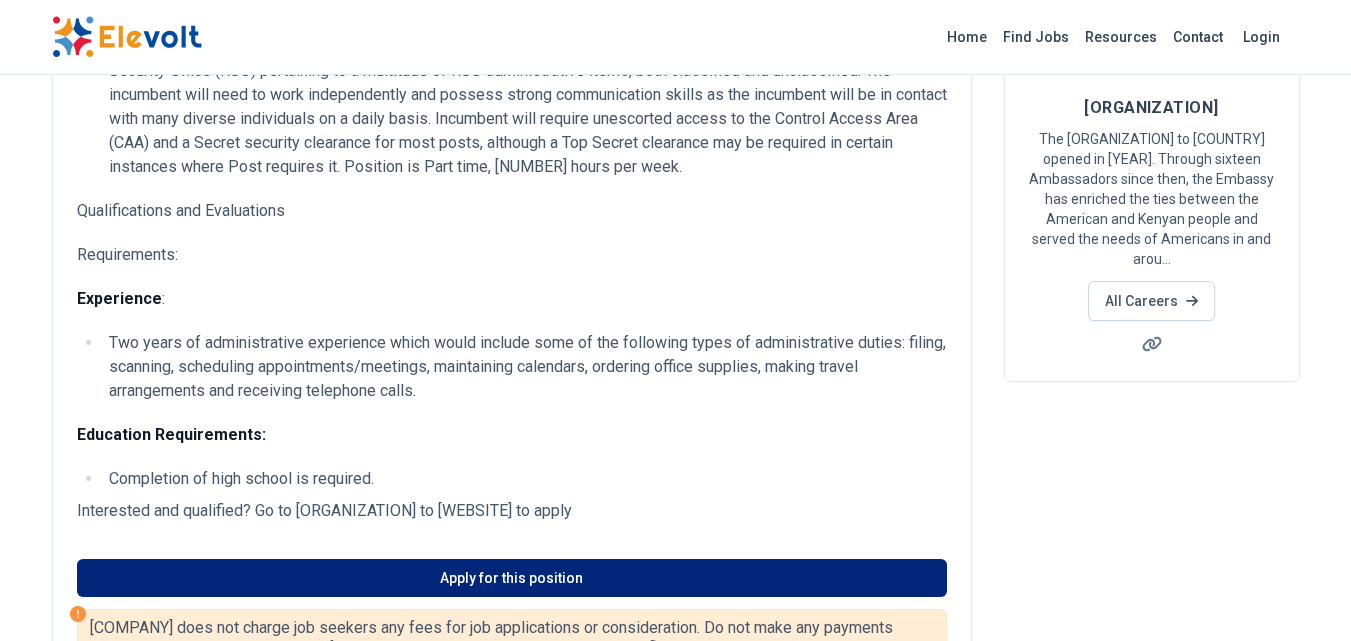 click on "Apply for this position" at bounding box center (512, 578) 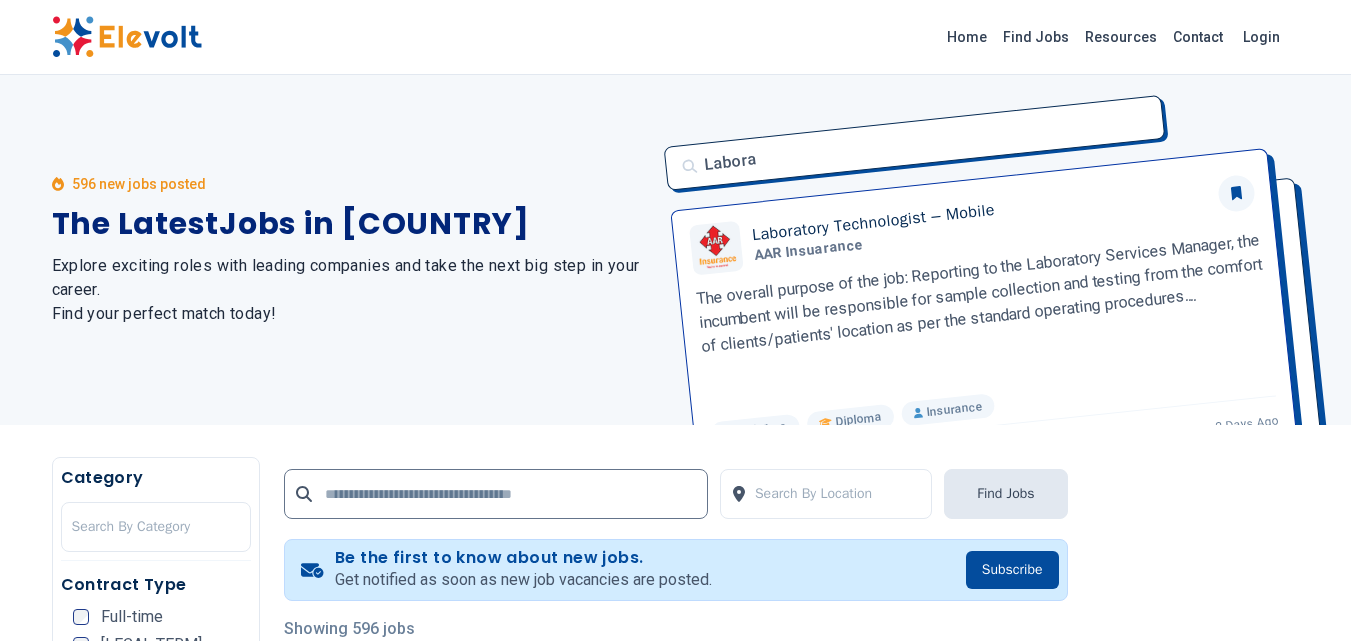 scroll, scrollTop: 3027, scrollLeft: 0, axis: vertical 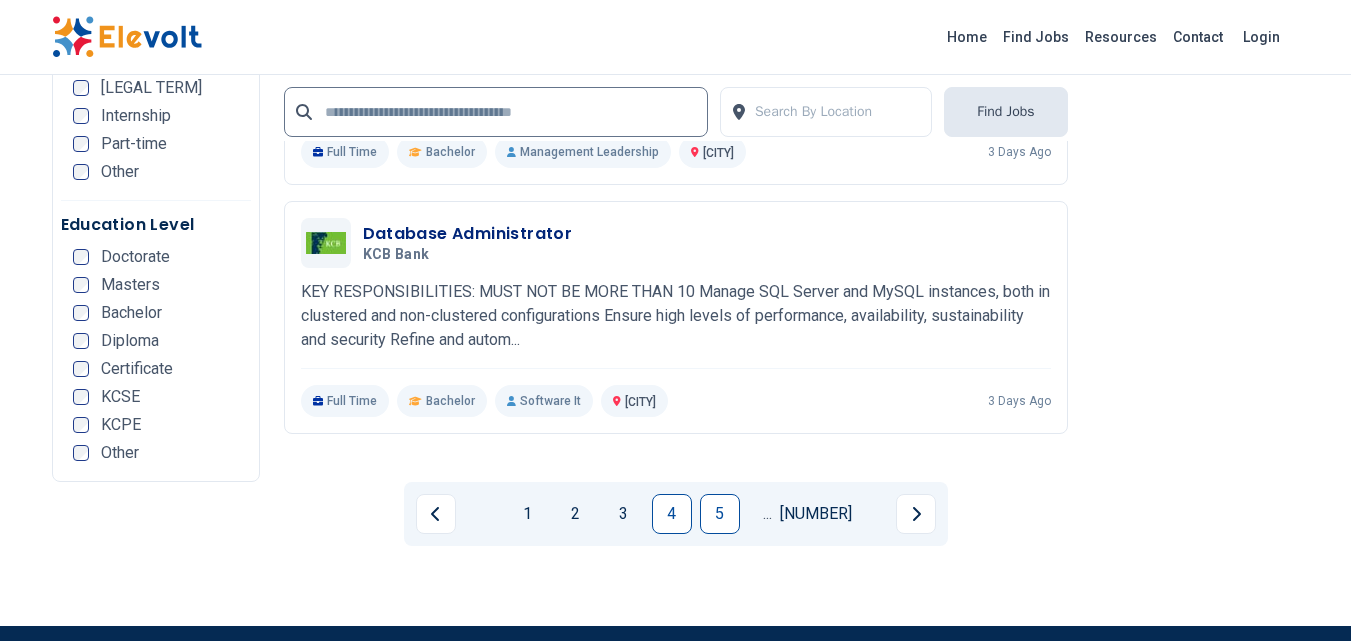 click on "5" at bounding box center (720, 514) 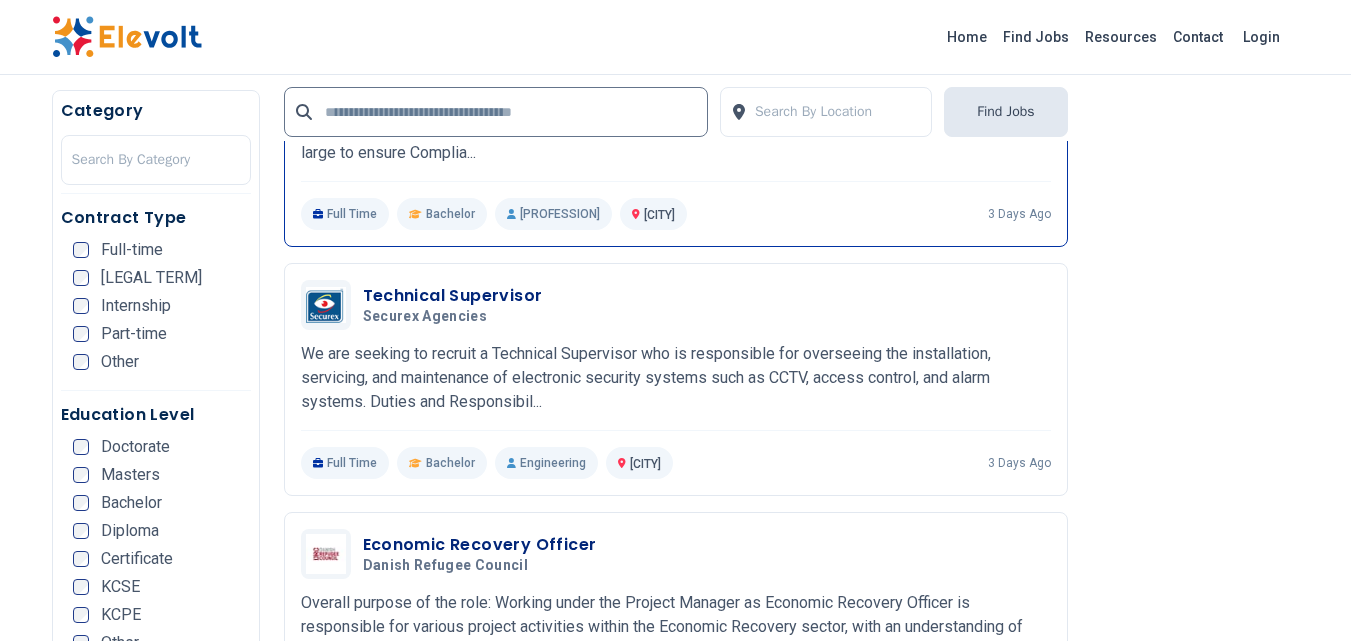 scroll, scrollTop: 1172, scrollLeft: 0, axis: vertical 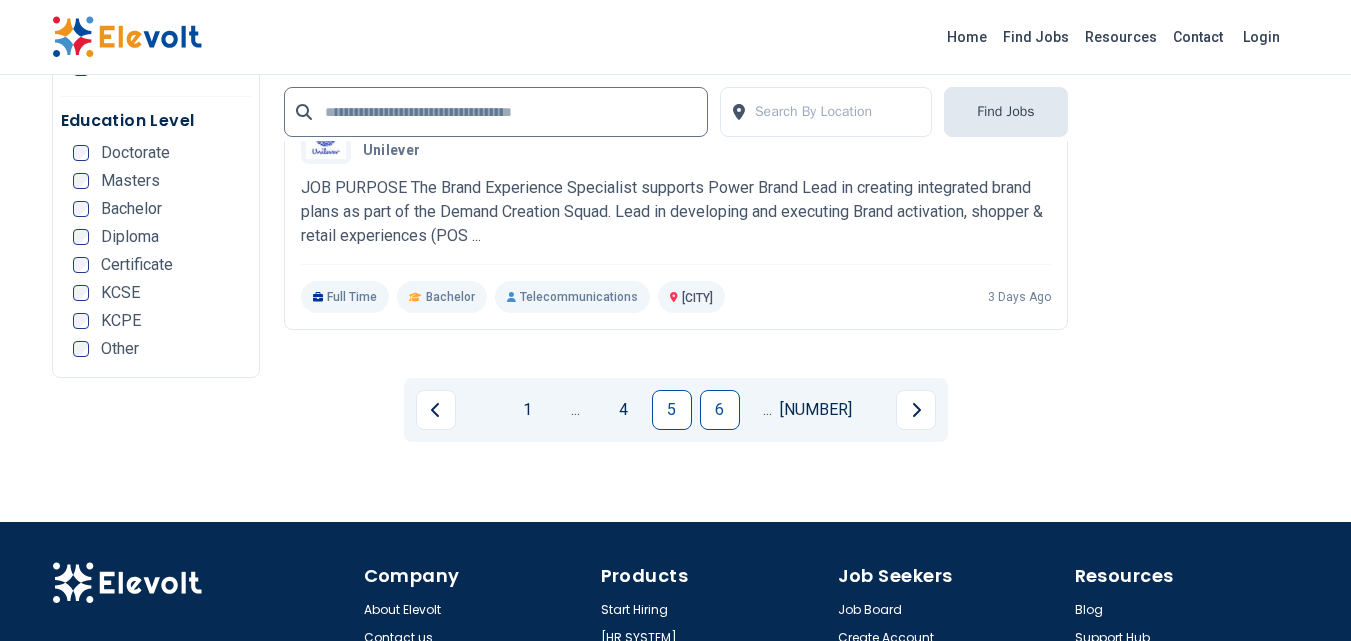 click on "6" at bounding box center (720, 410) 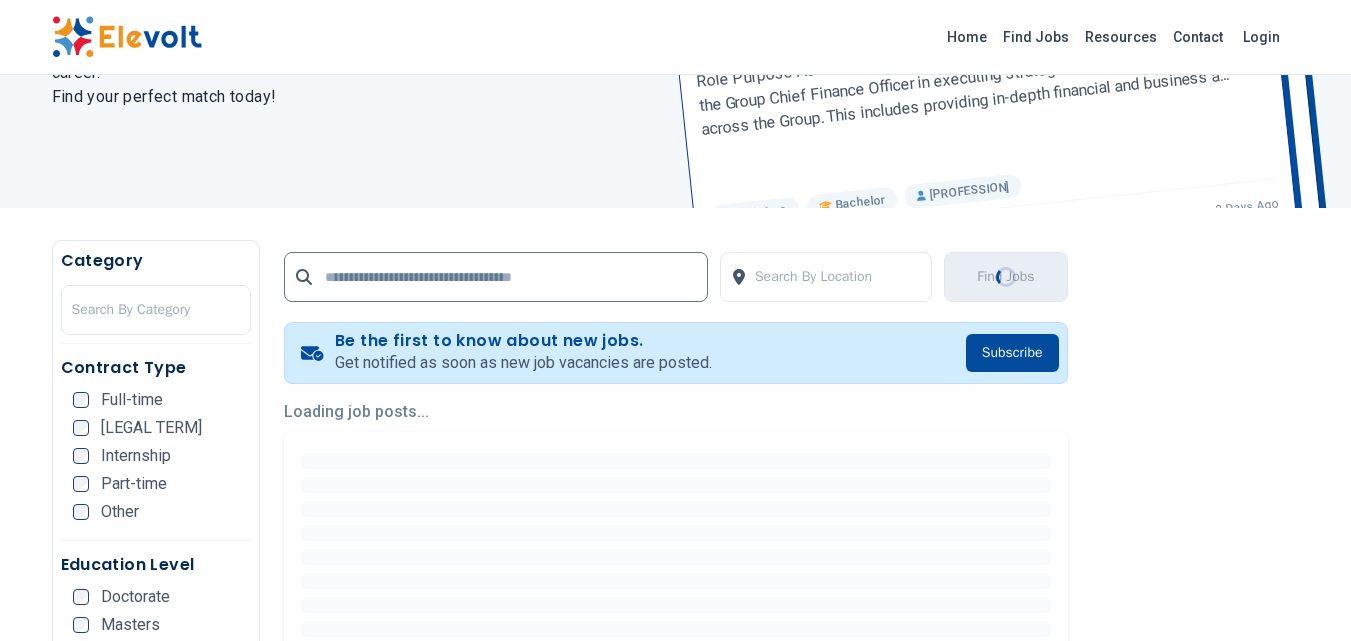 scroll, scrollTop: 200, scrollLeft: 0, axis: vertical 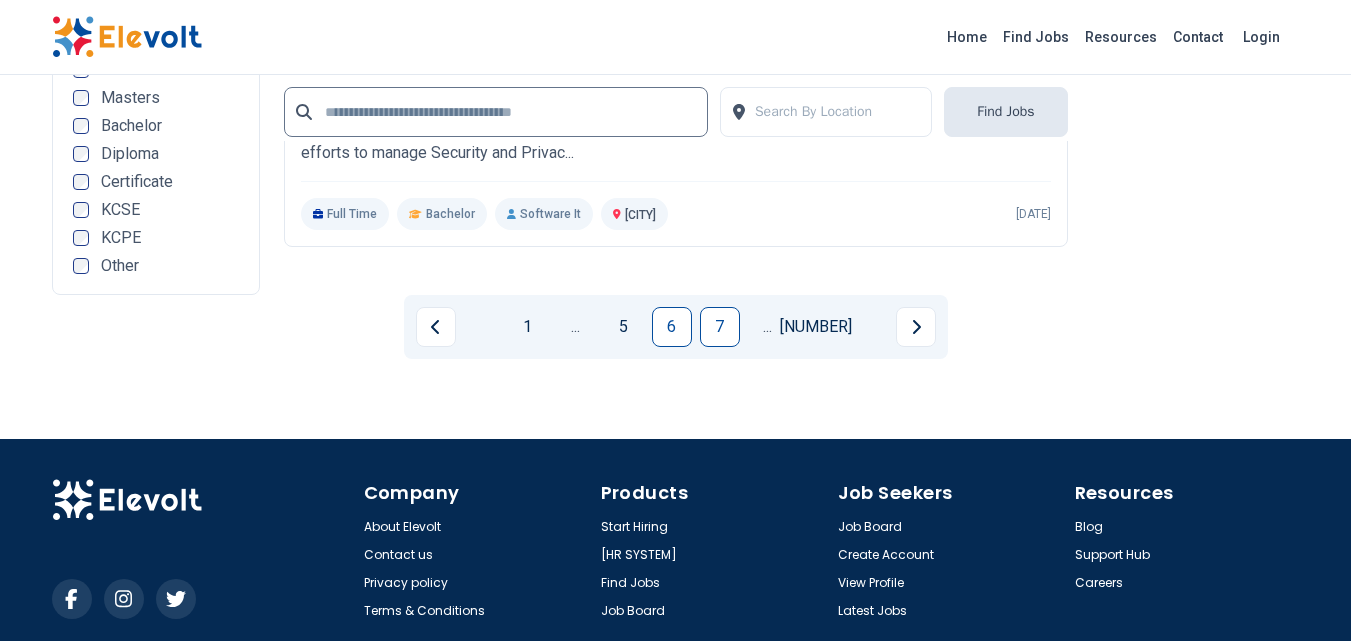 click on "7" at bounding box center (720, 327) 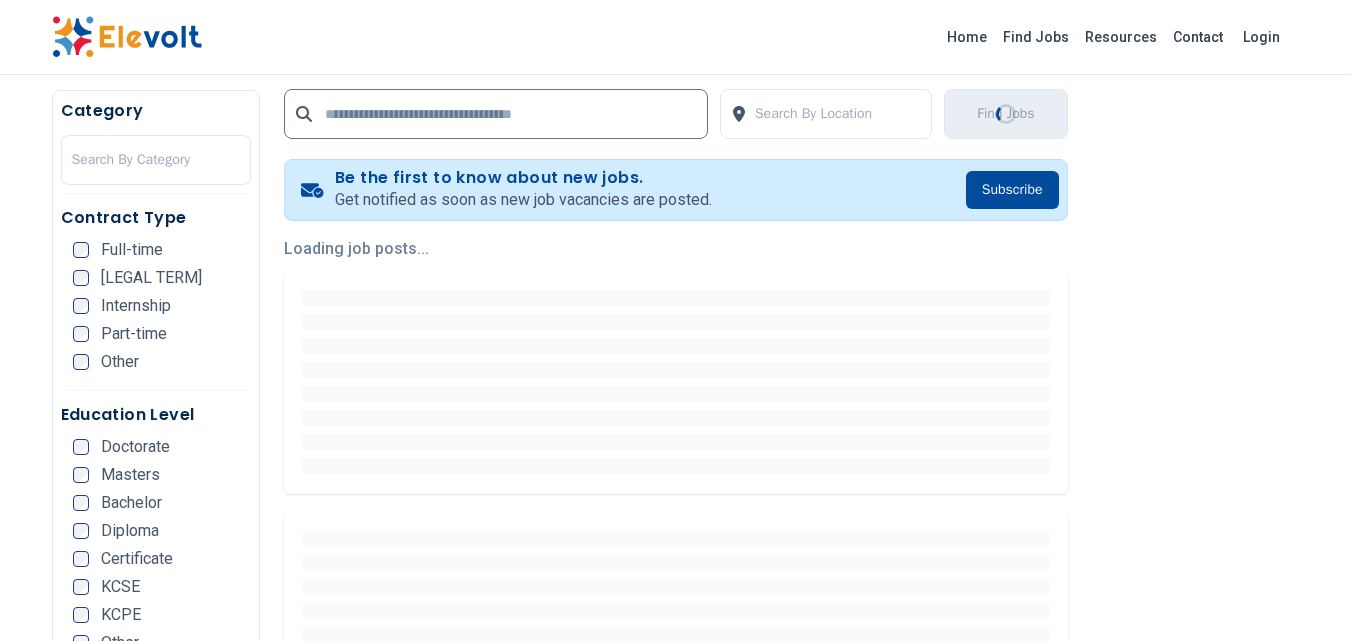 scroll, scrollTop: 500, scrollLeft: 0, axis: vertical 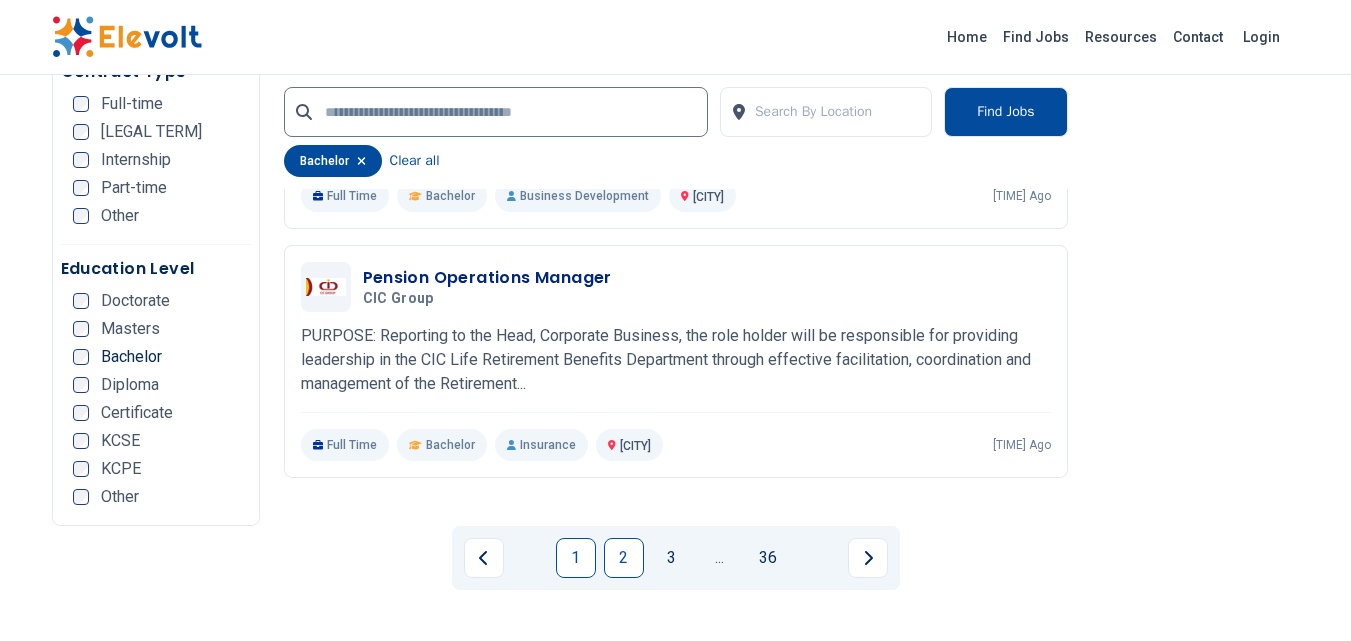 click on "2" at bounding box center (624, 558) 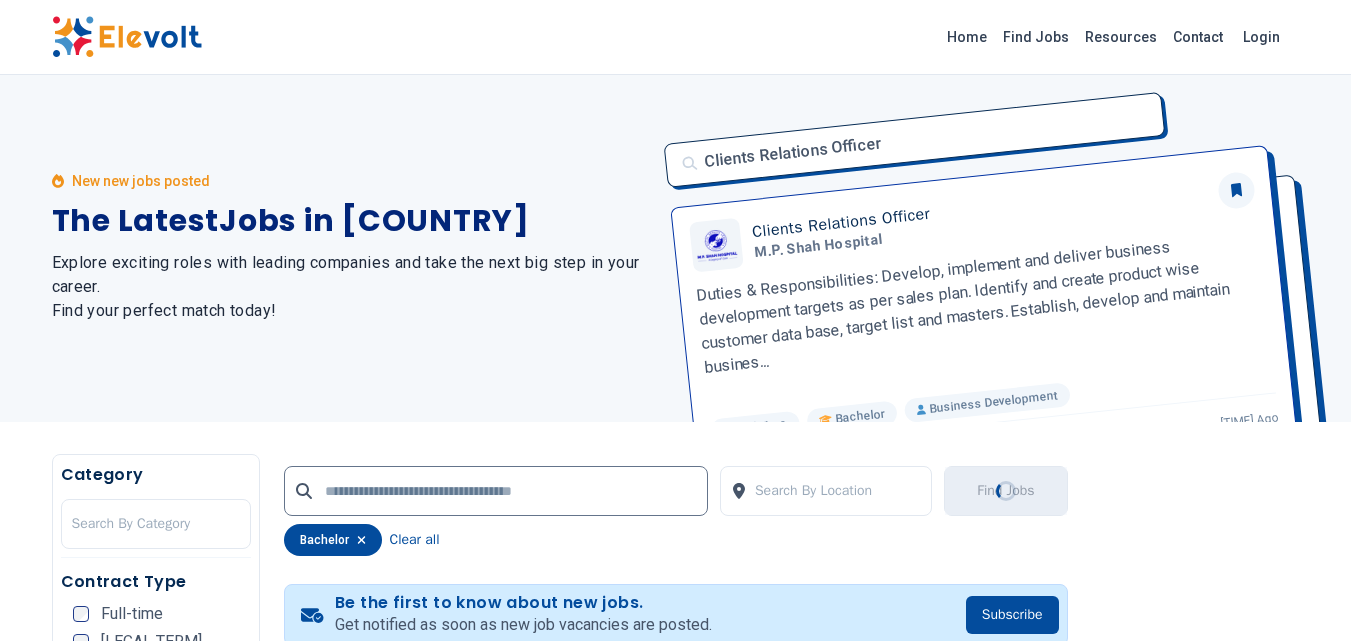 scroll, scrollTop: 0, scrollLeft: 0, axis: both 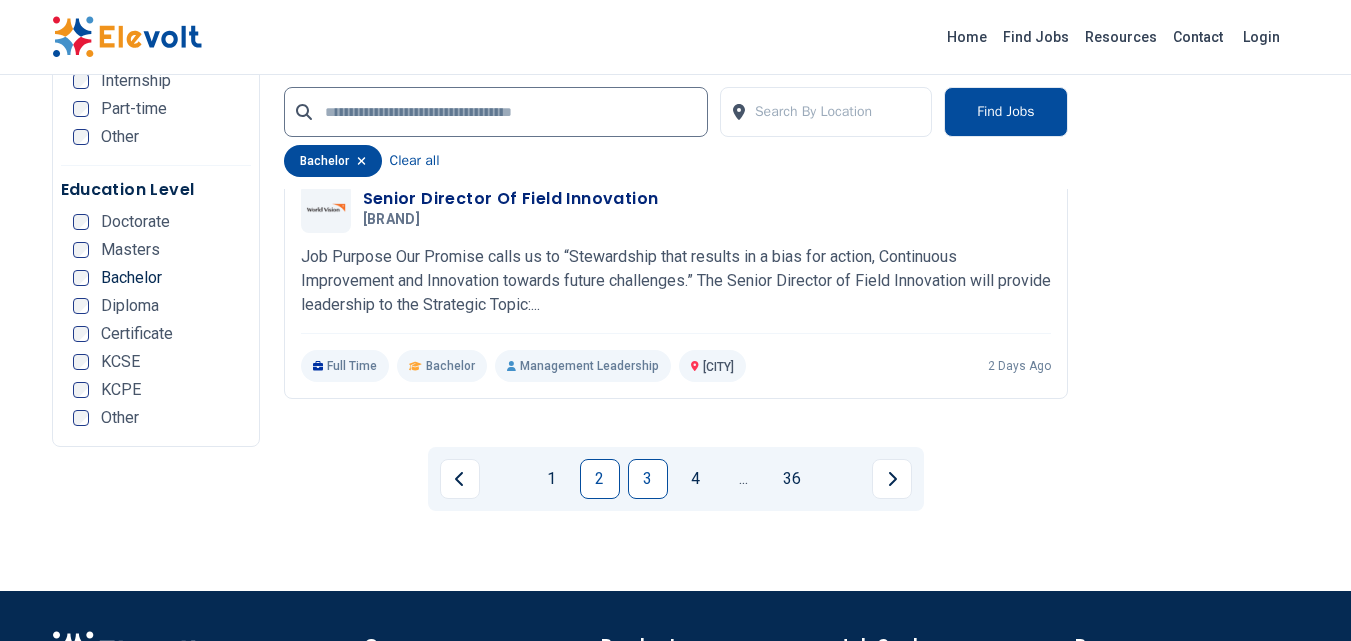 click on "3" at bounding box center (648, 479) 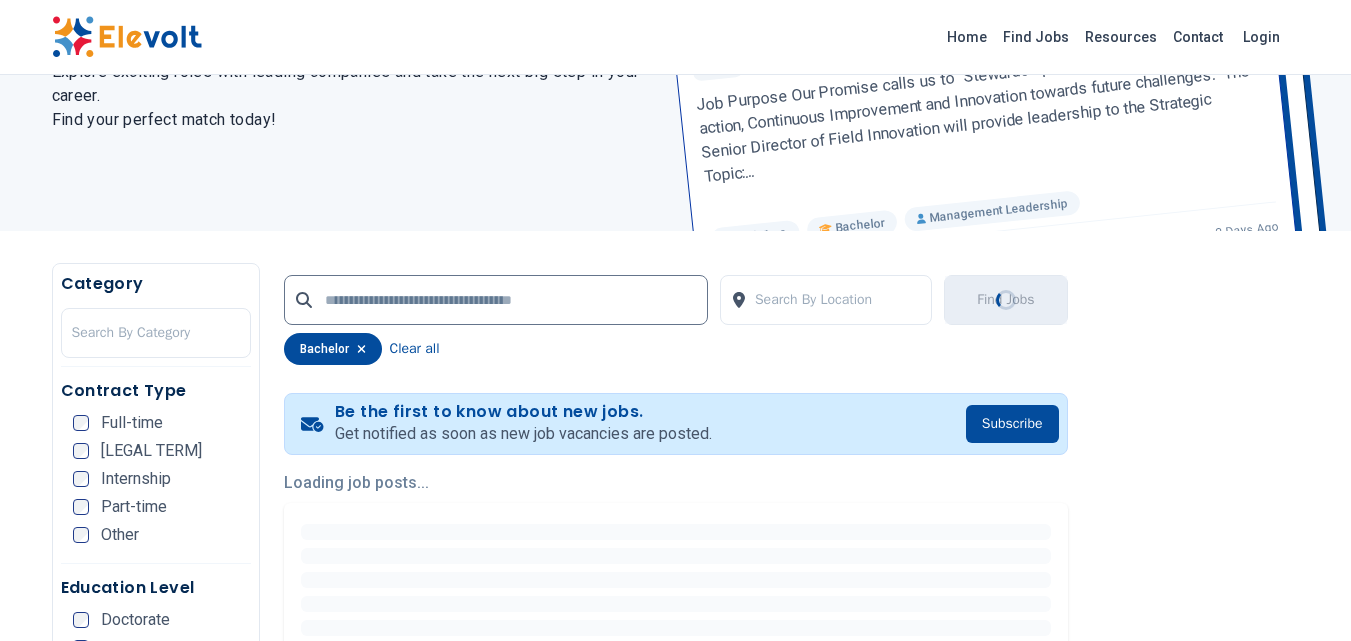 scroll, scrollTop: 200, scrollLeft: 0, axis: vertical 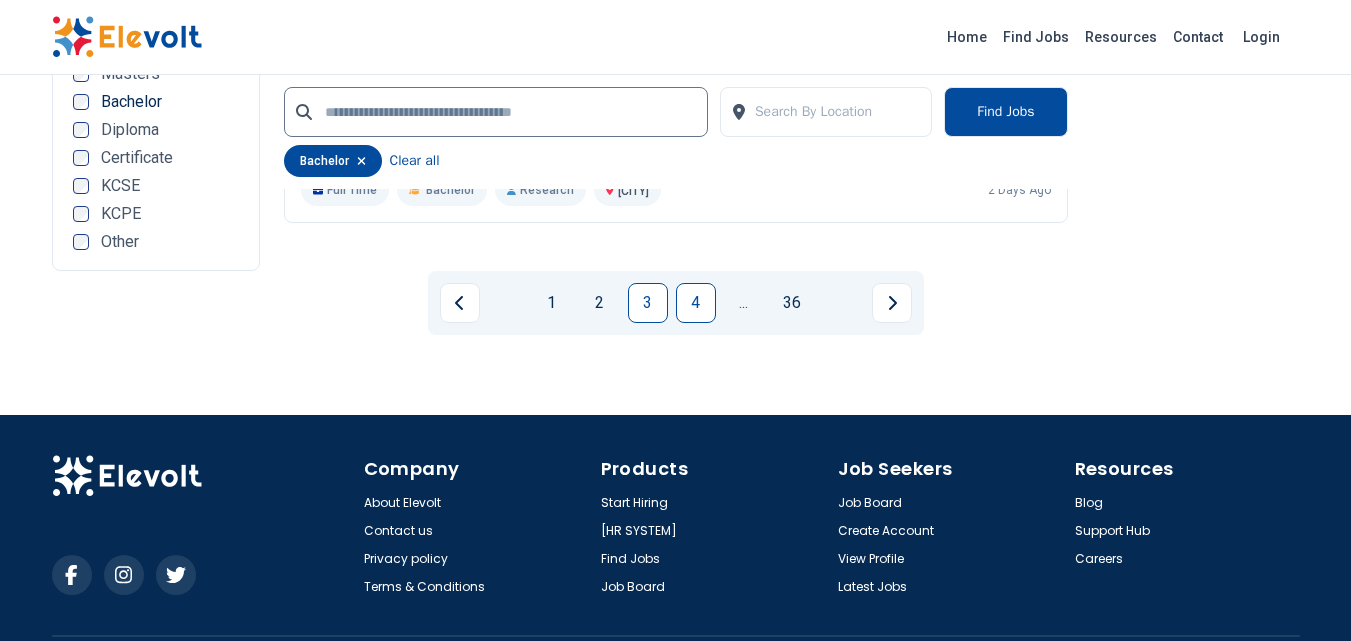 click on "4" at bounding box center (696, 303) 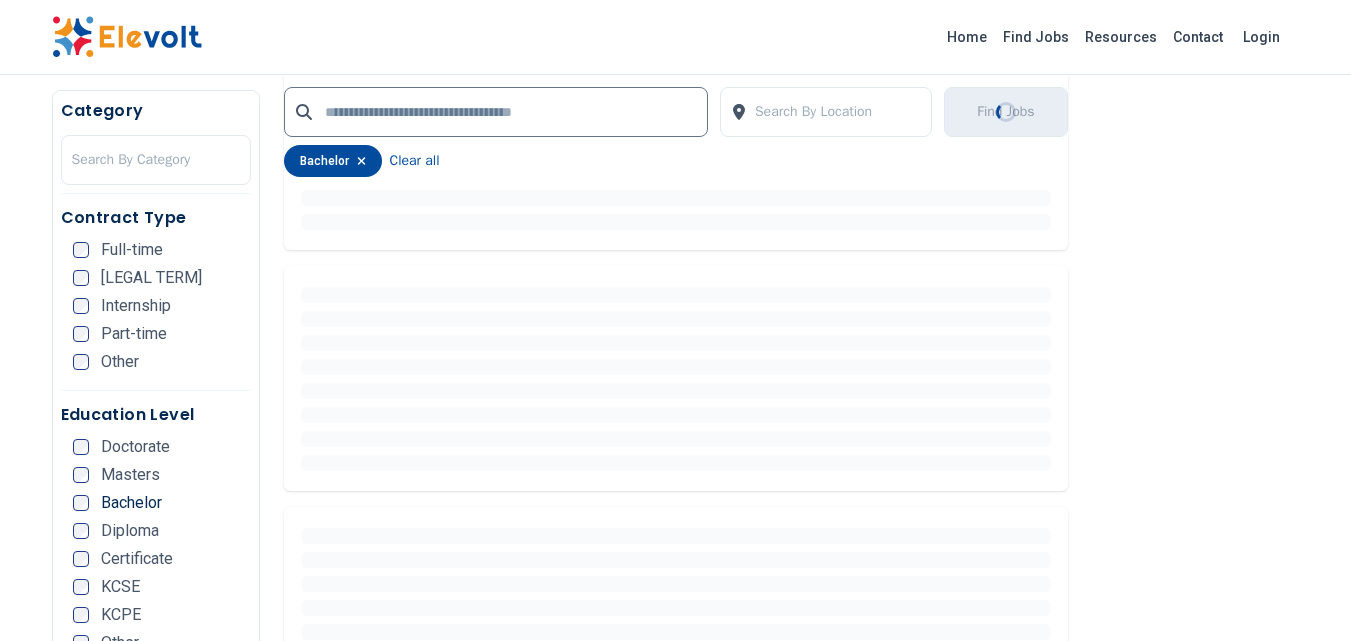 scroll, scrollTop: 0, scrollLeft: 0, axis: both 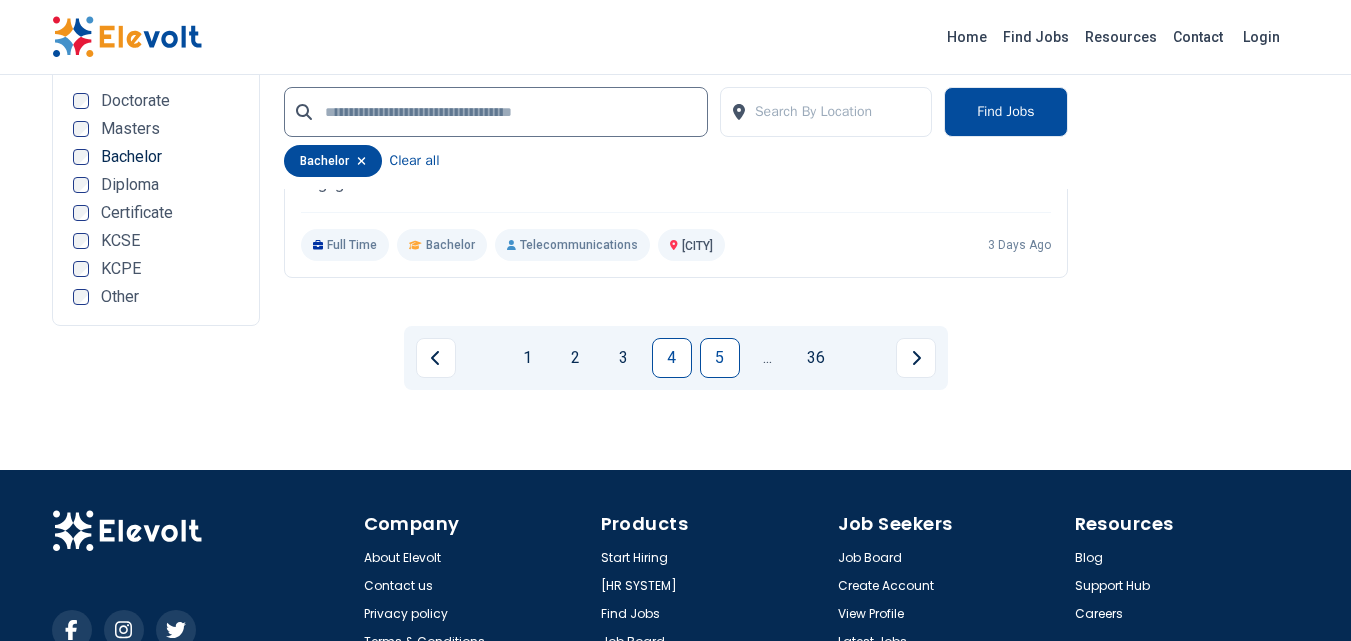 click on "5" at bounding box center [720, 358] 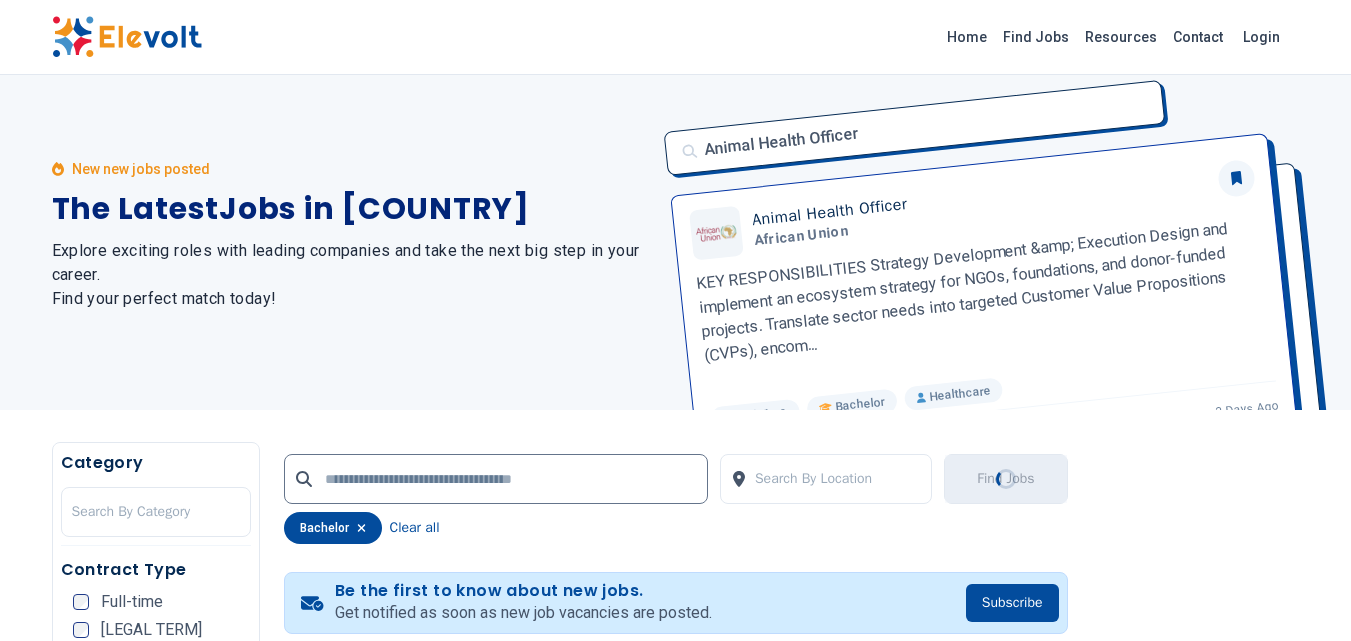 scroll, scrollTop: 0, scrollLeft: 0, axis: both 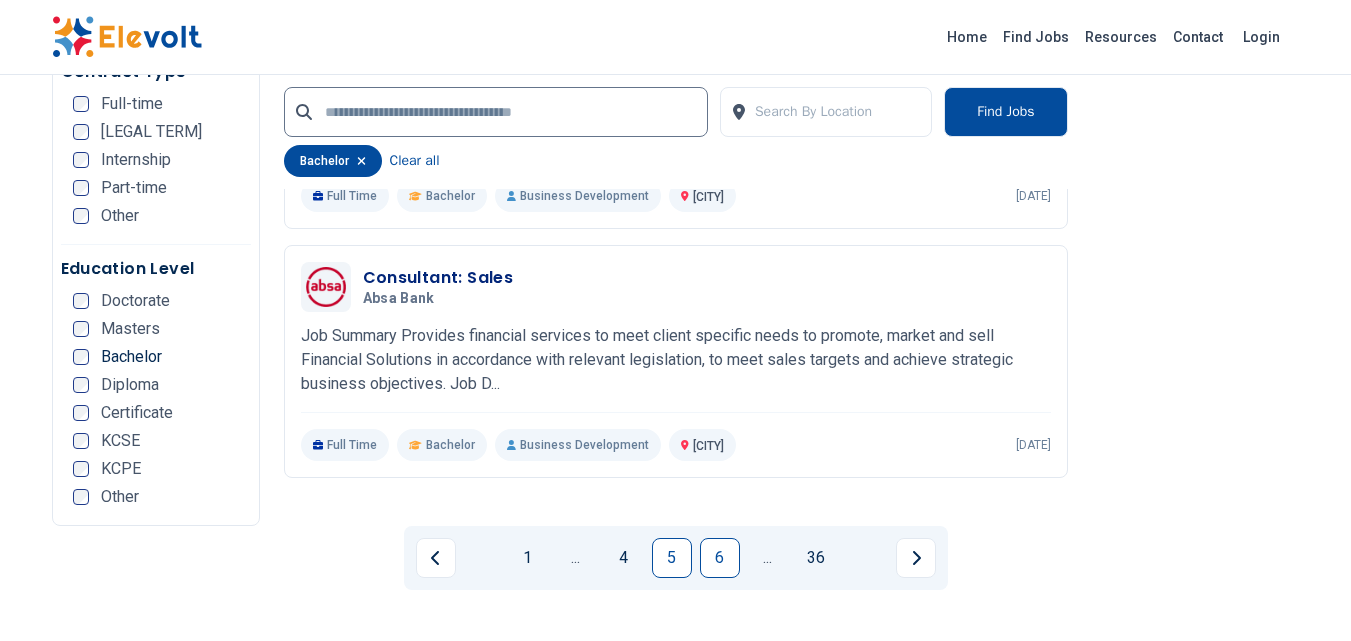 click on "6" at bounding box center [720, 558] 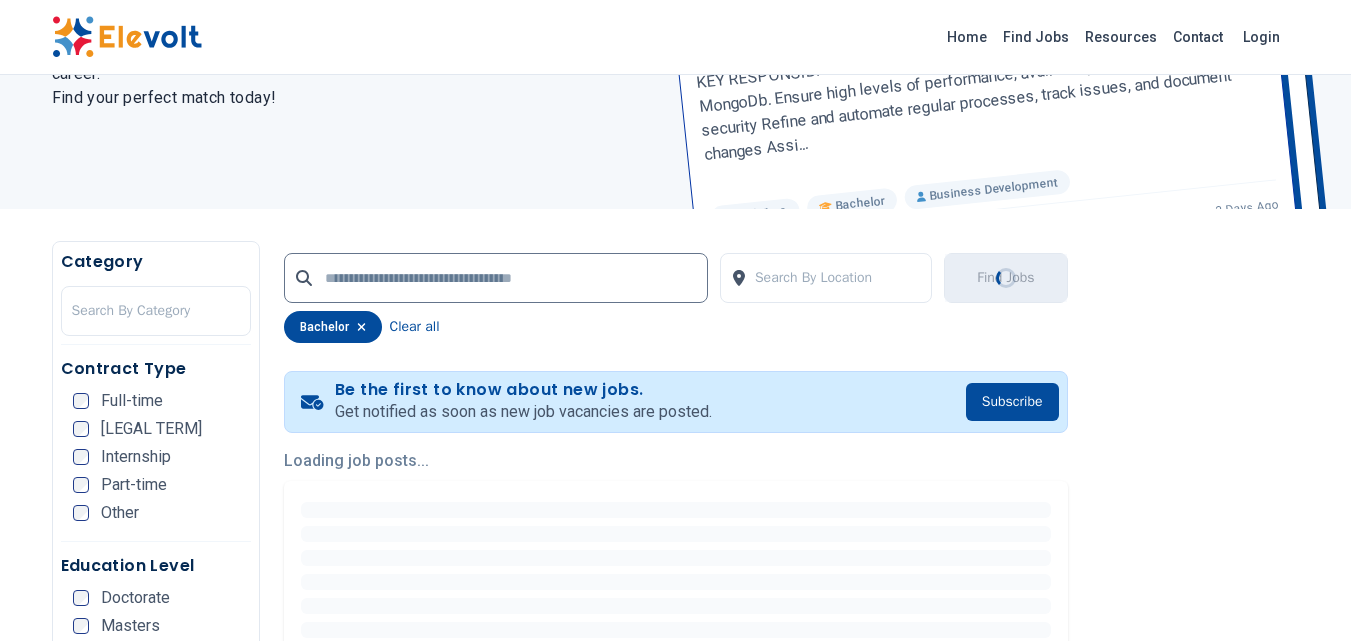 scroll, scrollTop: 0, scrollLeft: 0, axis: both 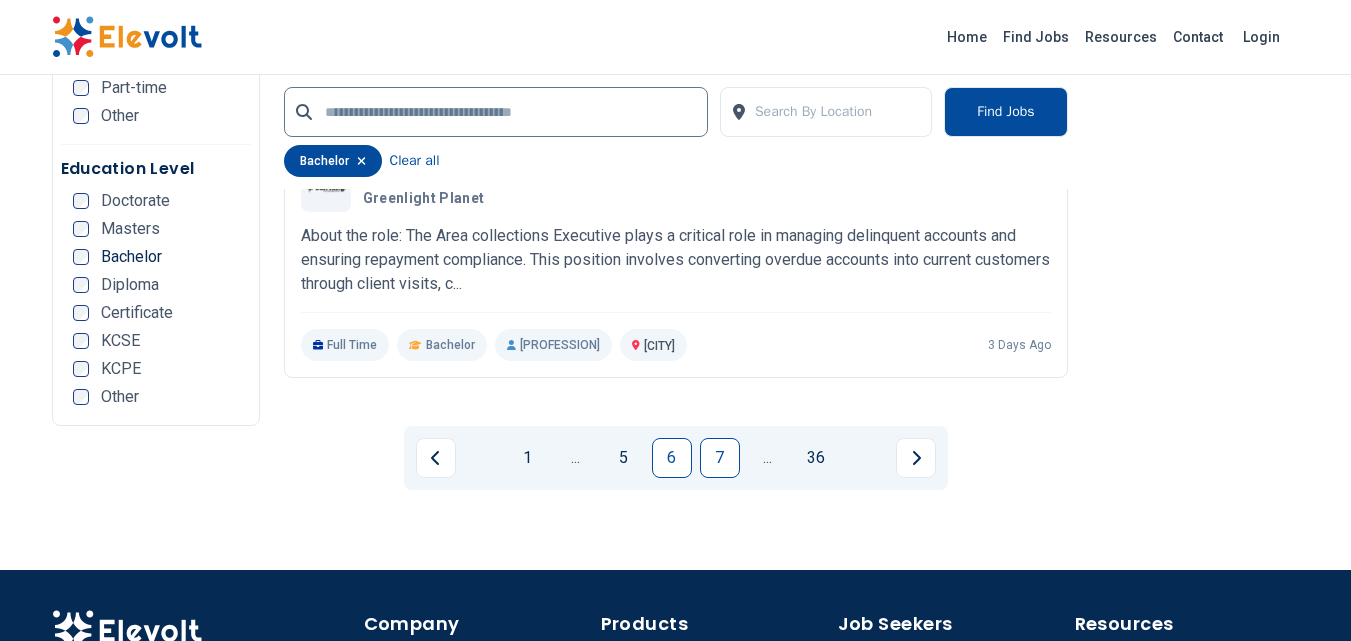 click on "7" at bounding box center (720, 458) 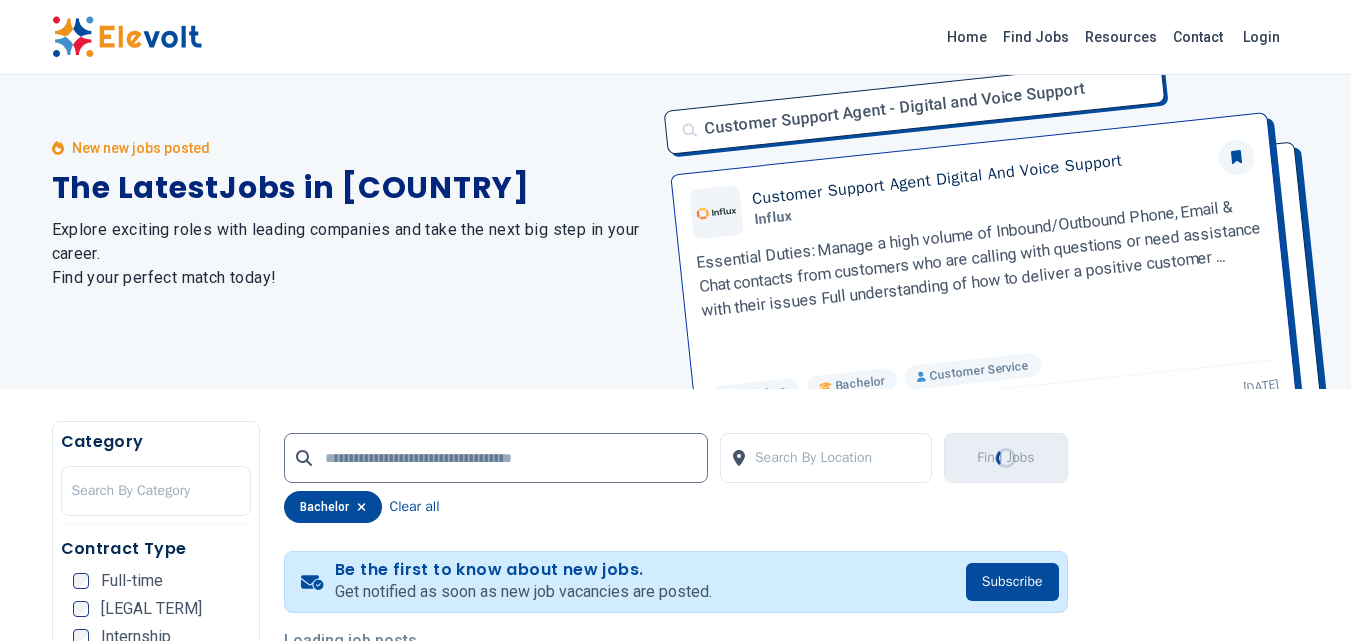 scroll, scrollTop: 0, scrollLeft: 0, axis: both 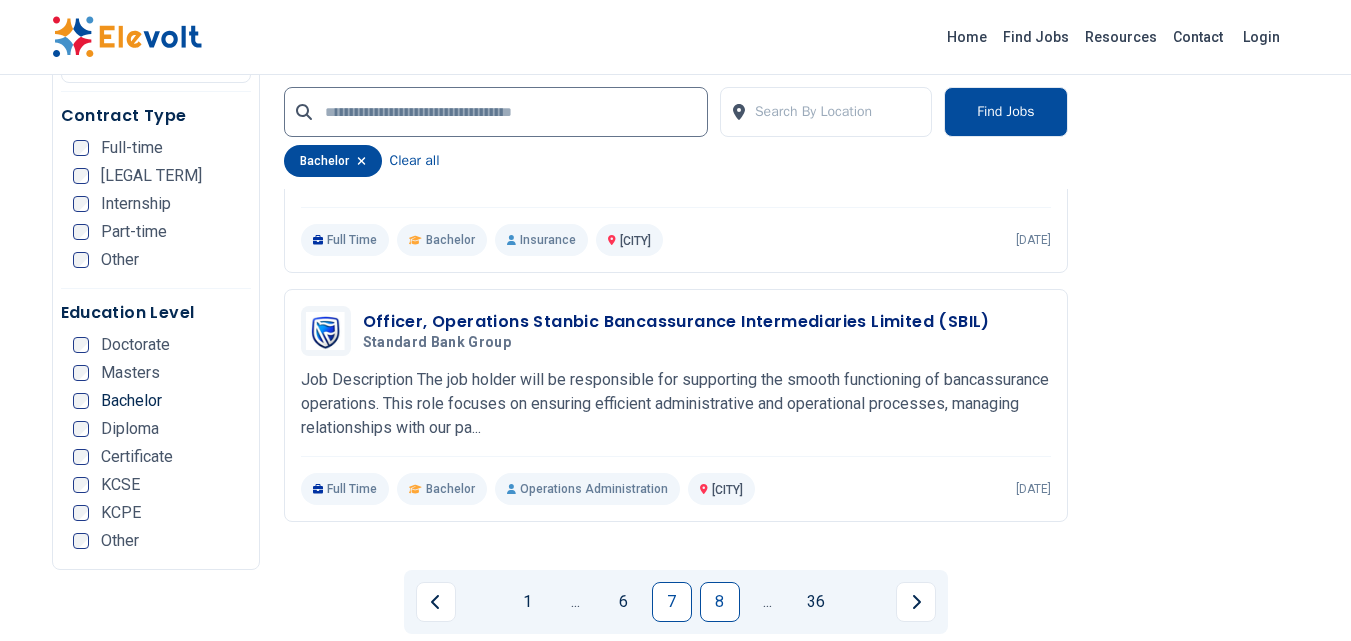click on "8" at bounding box center (720, 602) 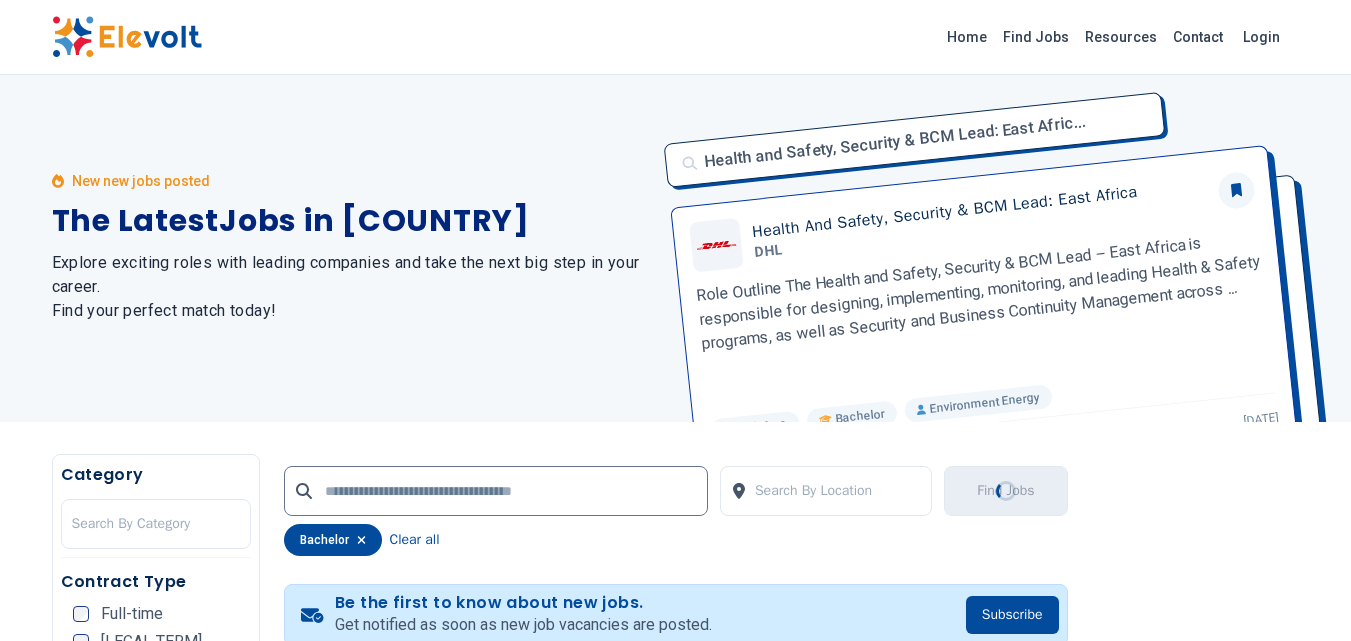 scroll, scrollTop: 0, scrollLeft: 0, axis: both 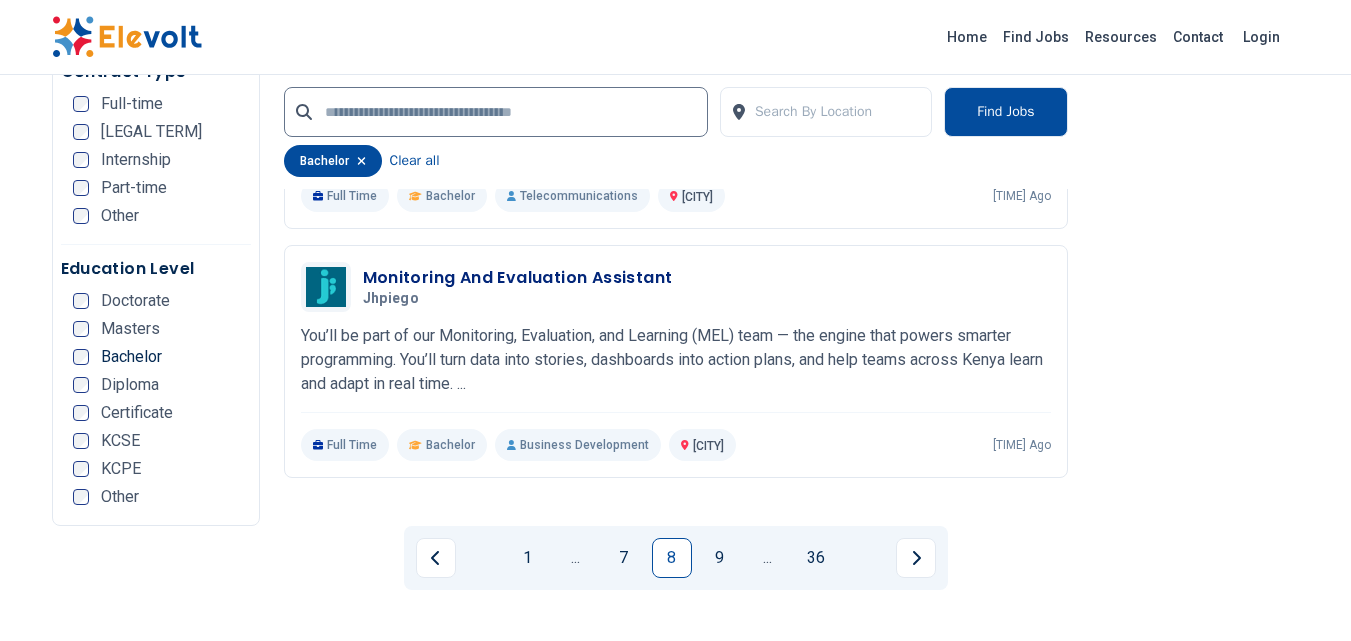 click on "9" at bounding box center [720, 558] 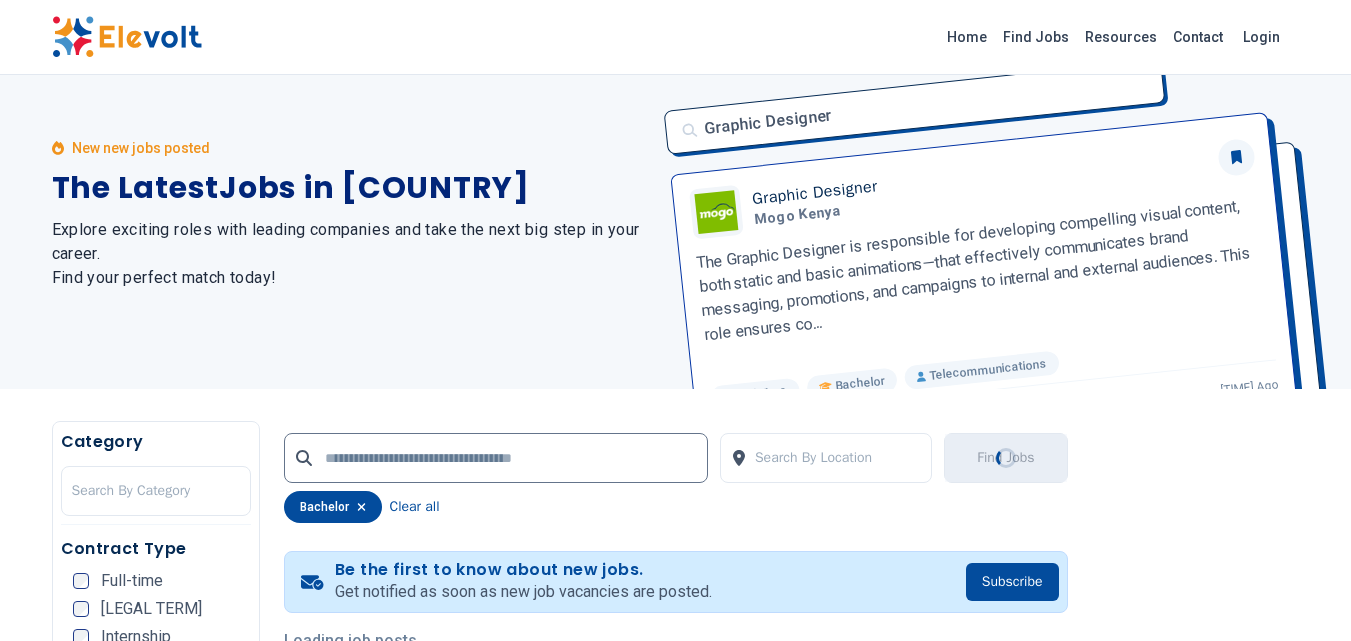 scroll, scrollTop: 0, scrollLeft: 0, axis: both 